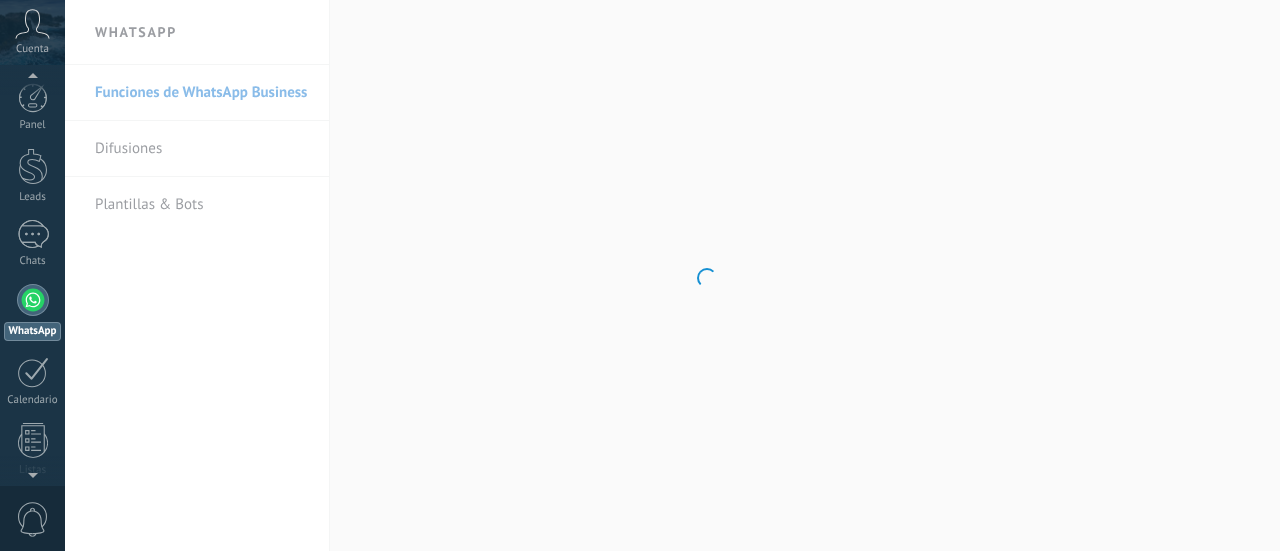 scroll, scrollTop: 0, scrollLeft: 0, axis: both 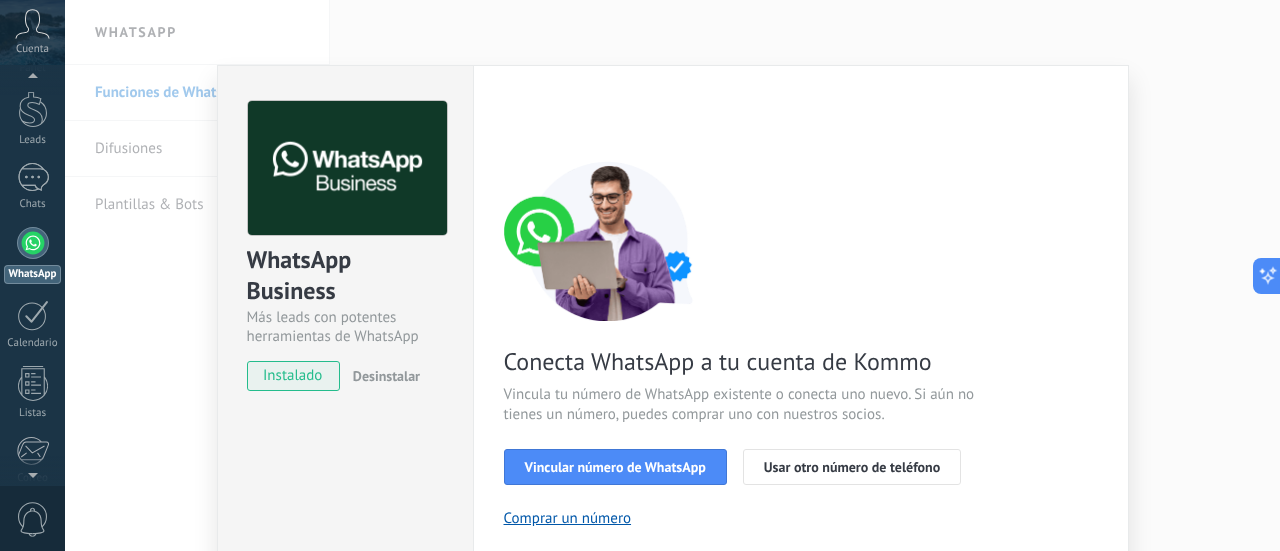 click on "instalado" at bounding box center [293, 376] 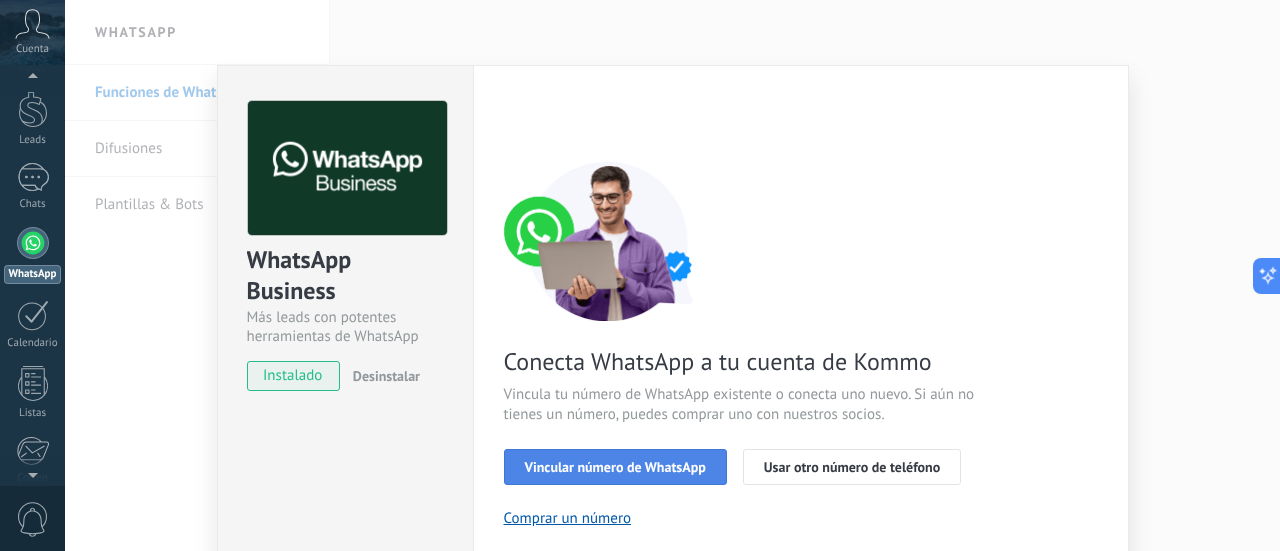click on "Vincular número de WhatsApp" at bounding box center (615, 467) 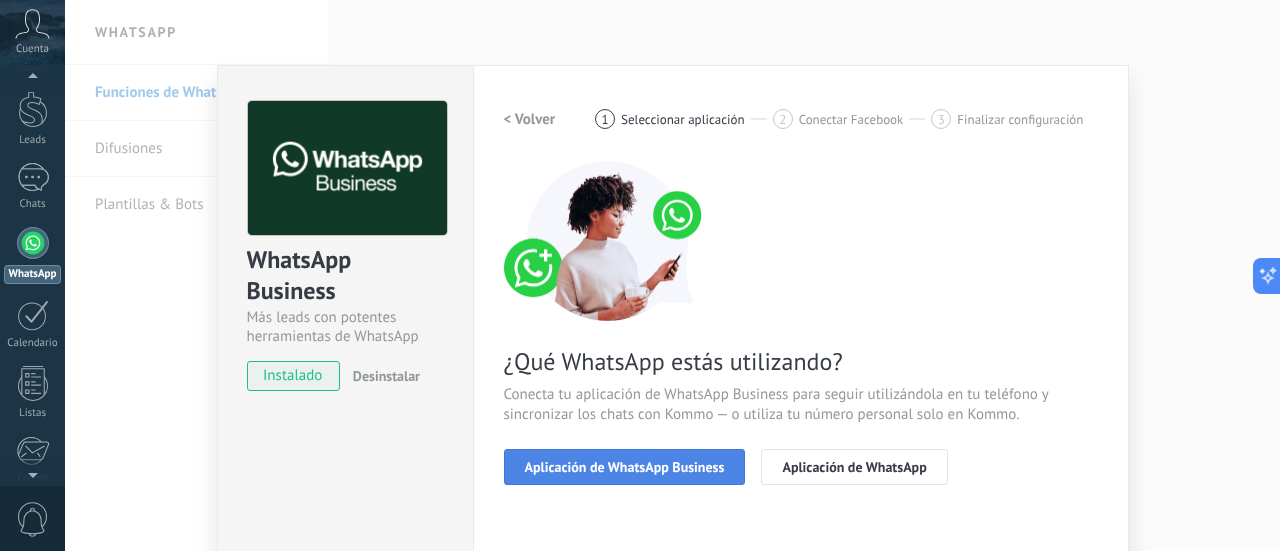 click on "Aplicación de WhatsApp Business" at bounding box center [625, 467] 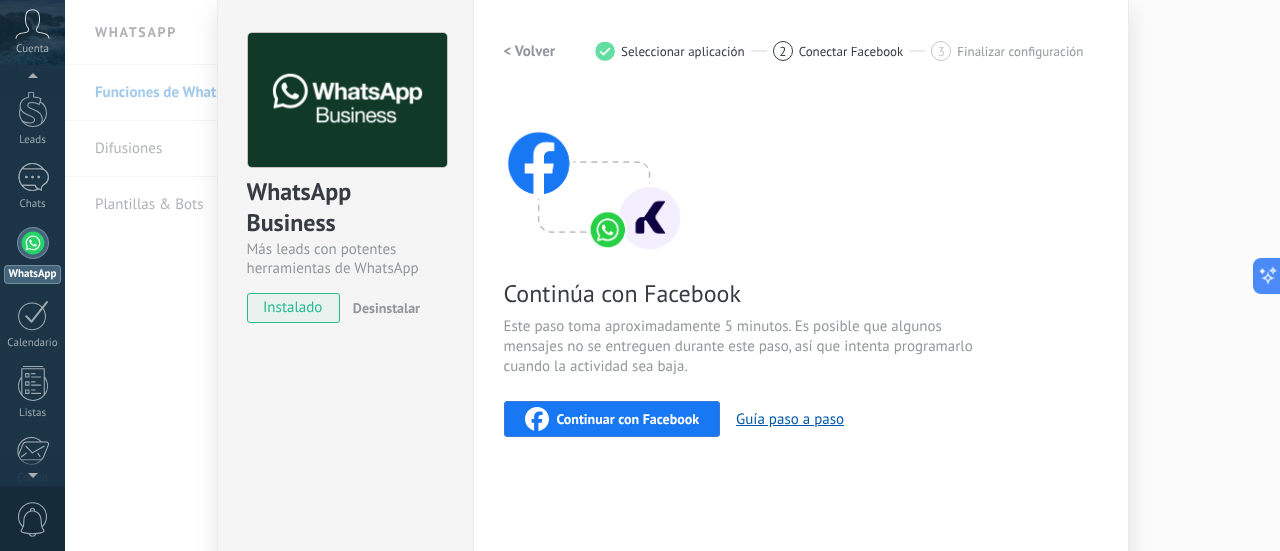 scroll, scrollTop: 100, scrollLeft: 0, axis: vertical 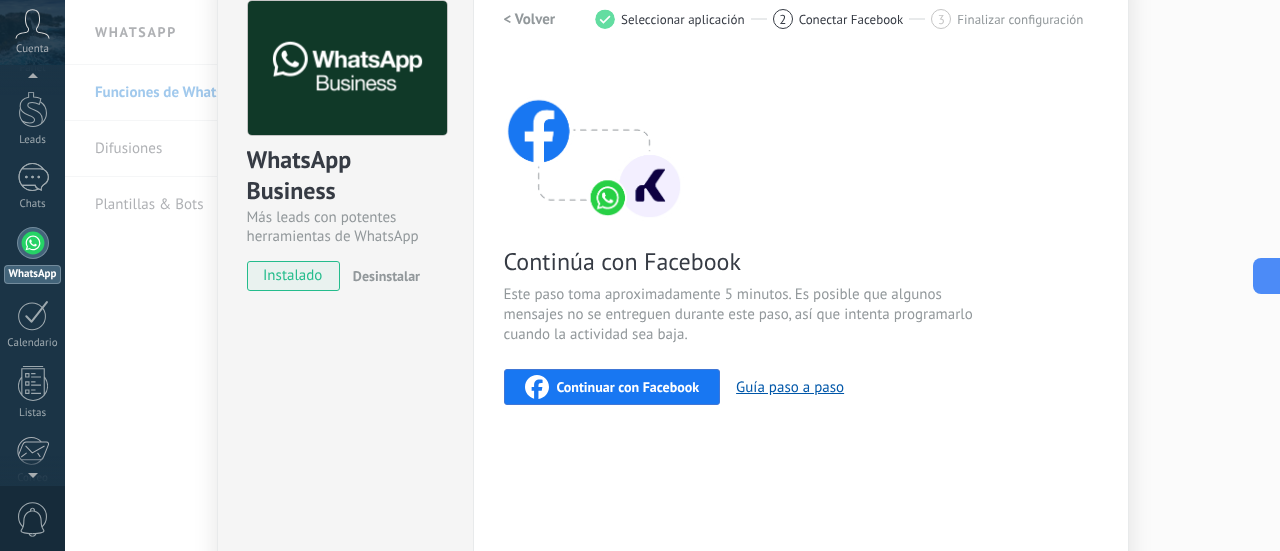 click on "Continuar con Facebook" at bounding box center [628, 387] 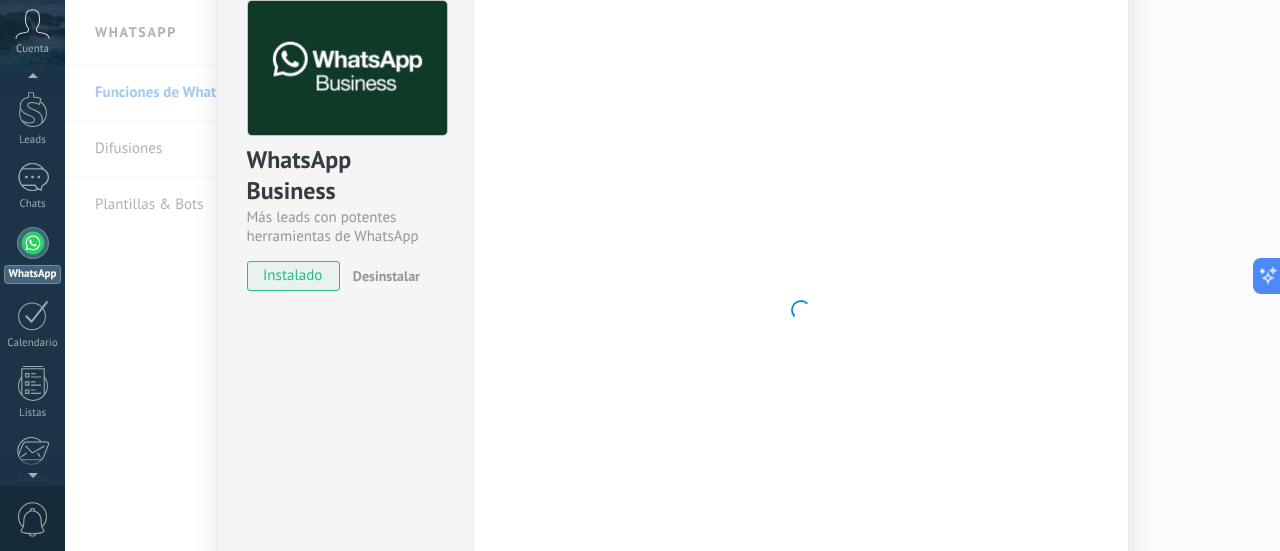 scroll, scrollTop: 0, scrollLeft: 0, axis: both 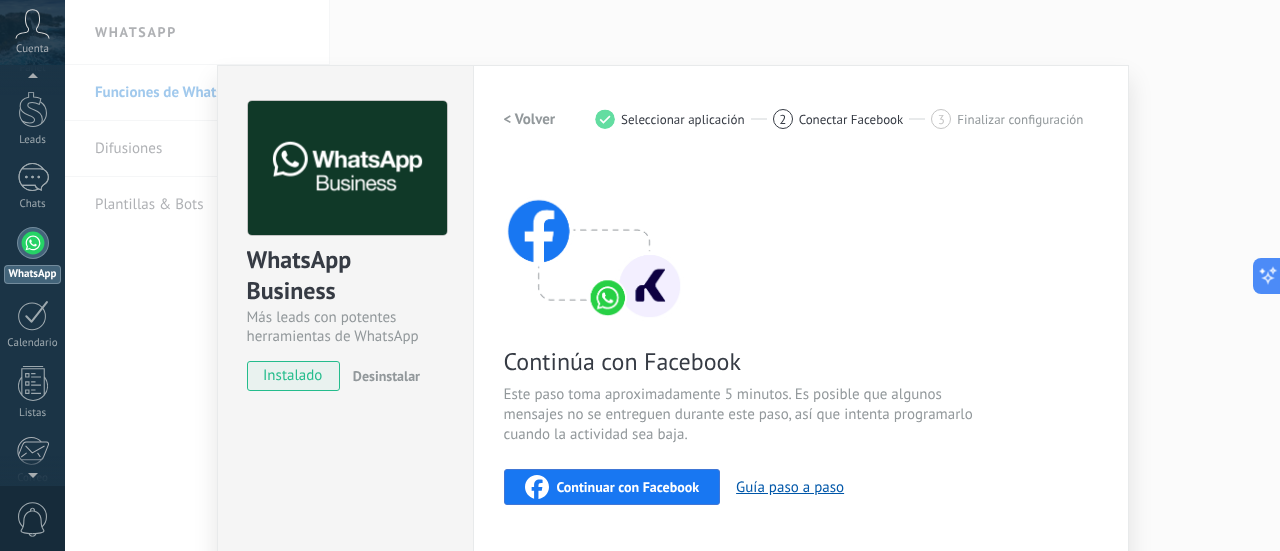 click on "Continuar con Facebook" at bounding box center [628, 487] 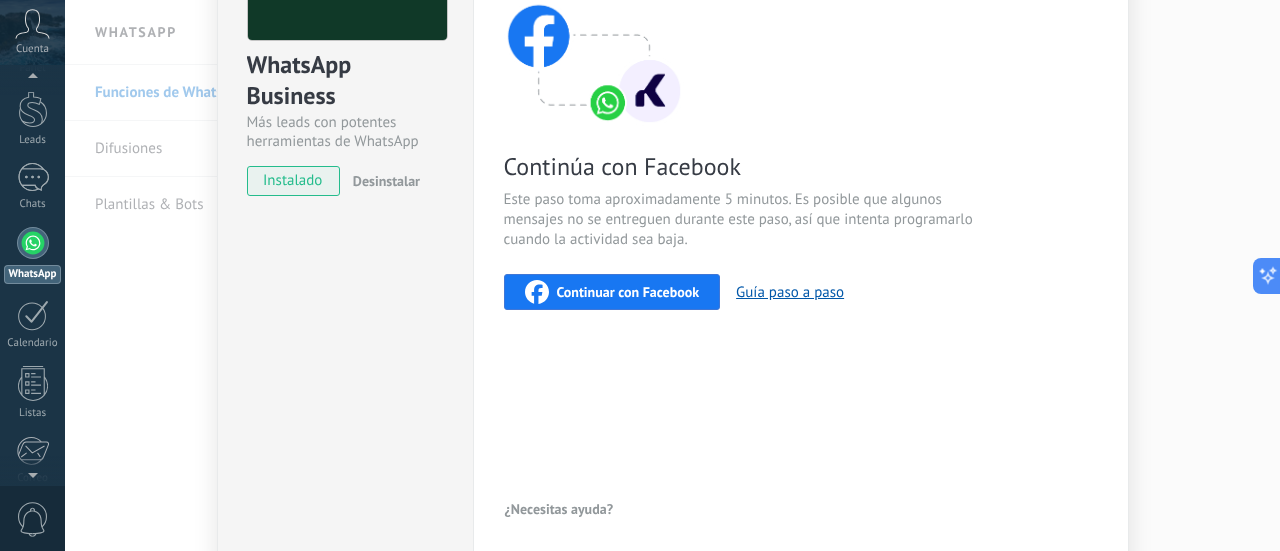 scroll, scrollTop: 78, scrollLeft: 0, axis: vertical 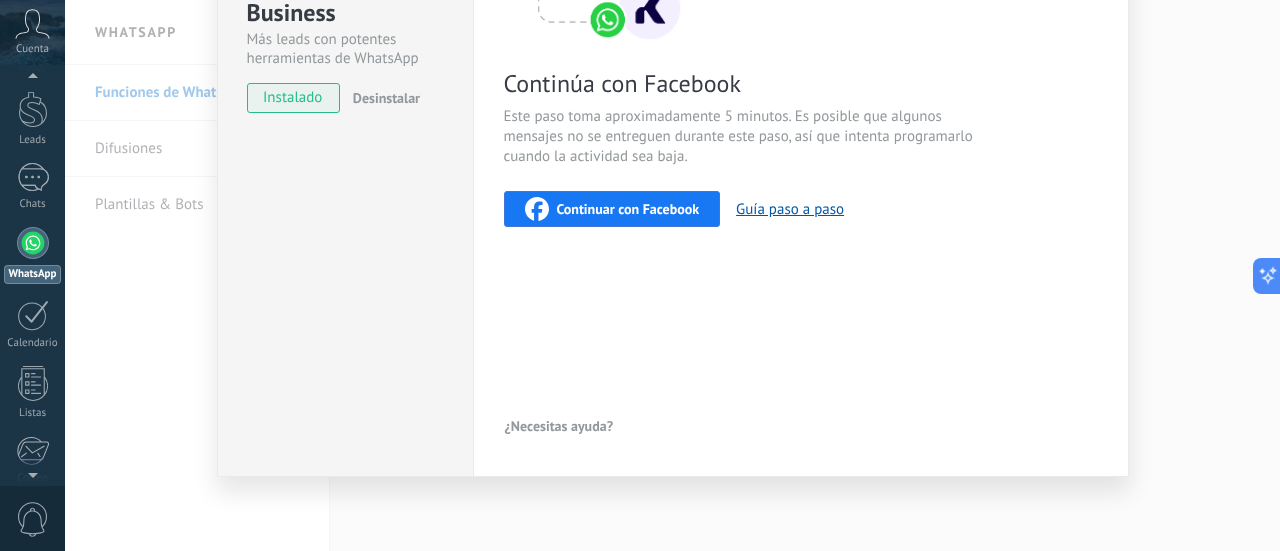 click on "Desinstalar" at bounding box center (386, 98) 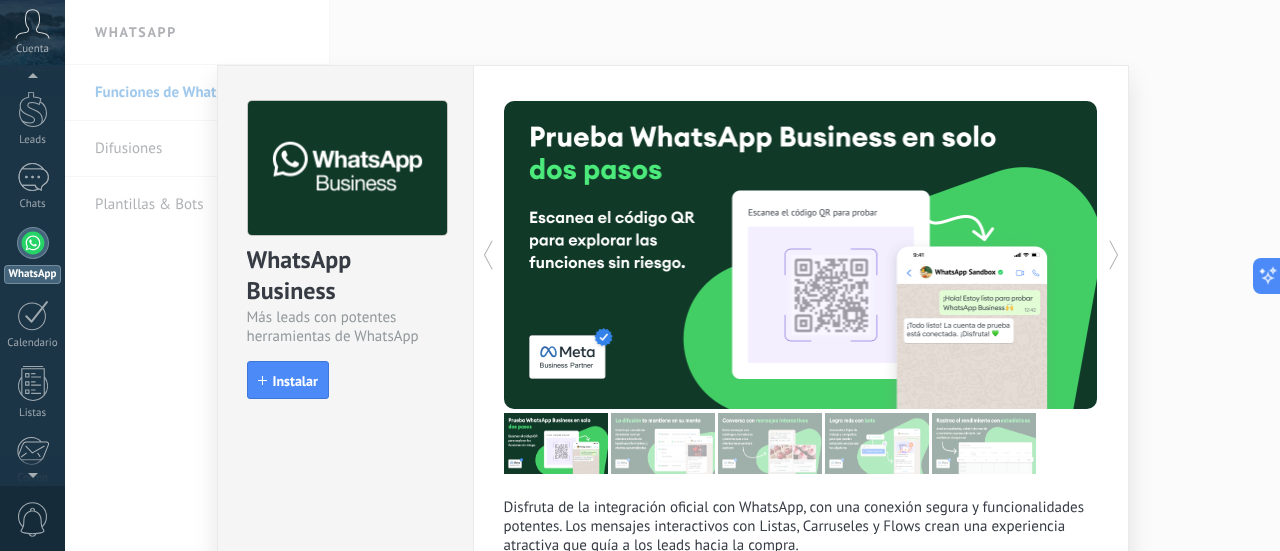 scroll, scrollTop: 195, scrollLeft: 0, axis: vertical 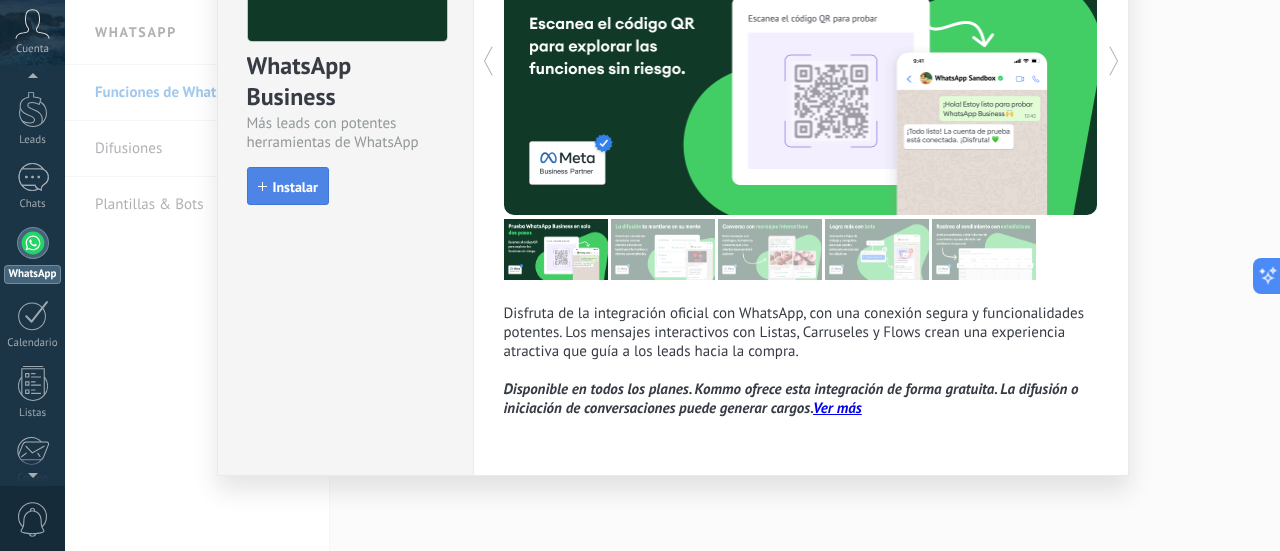 drag, startPoint x: 310, startPoint y: 183, endPoint x: 317, endPoint y: 191, distance: 10.630146 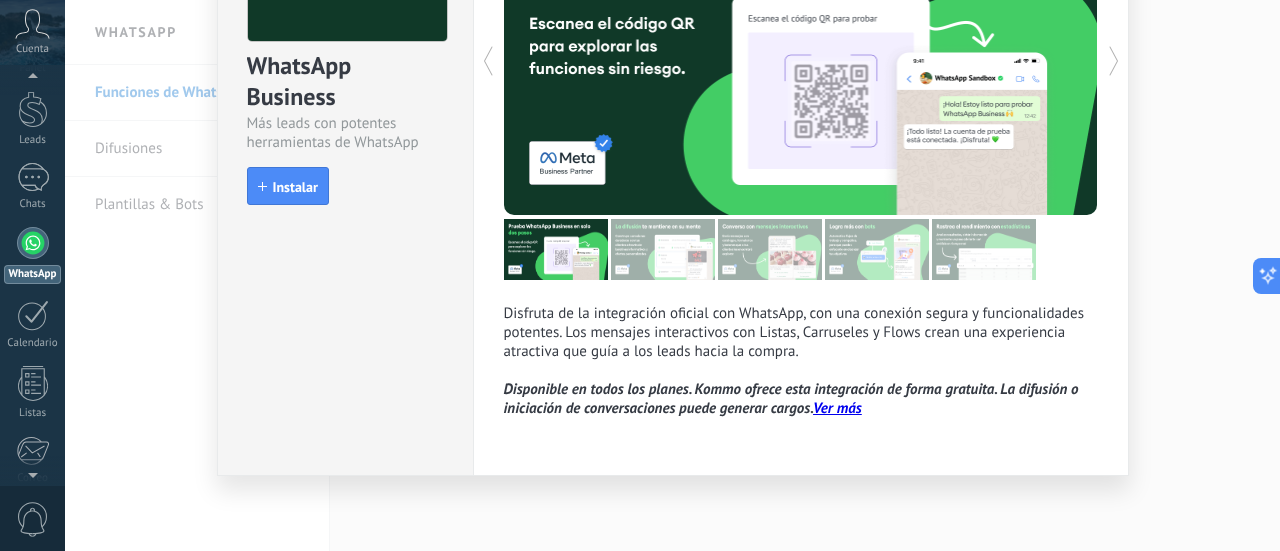 click on "Instalar" at bounding box center (295, 187) 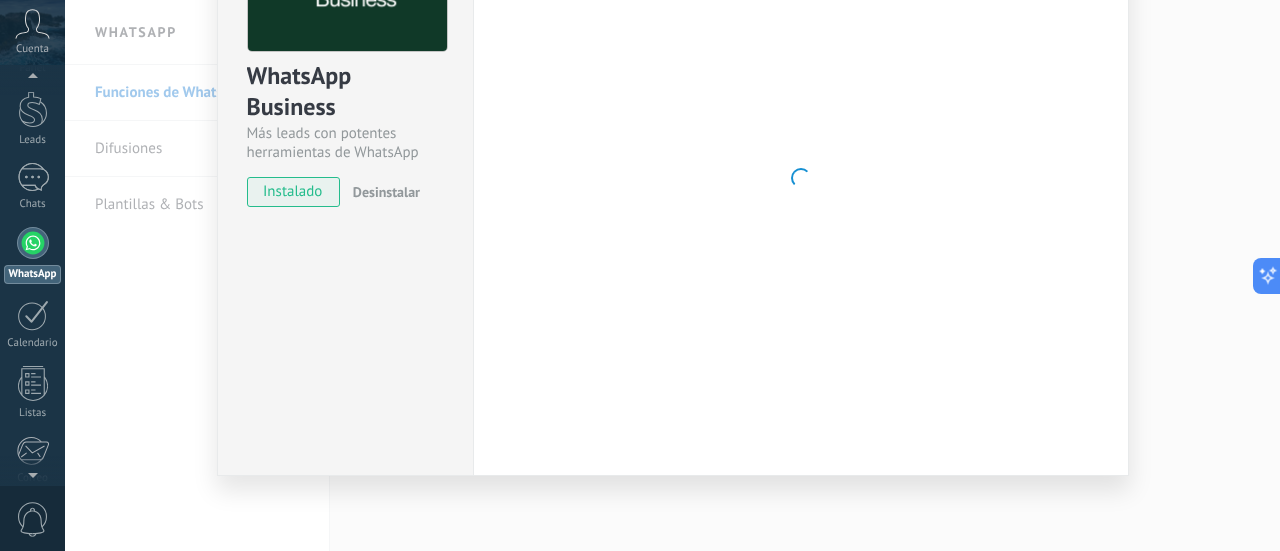 scroll, scrollTop: 195, scrollLeft: 0, axis: vertical 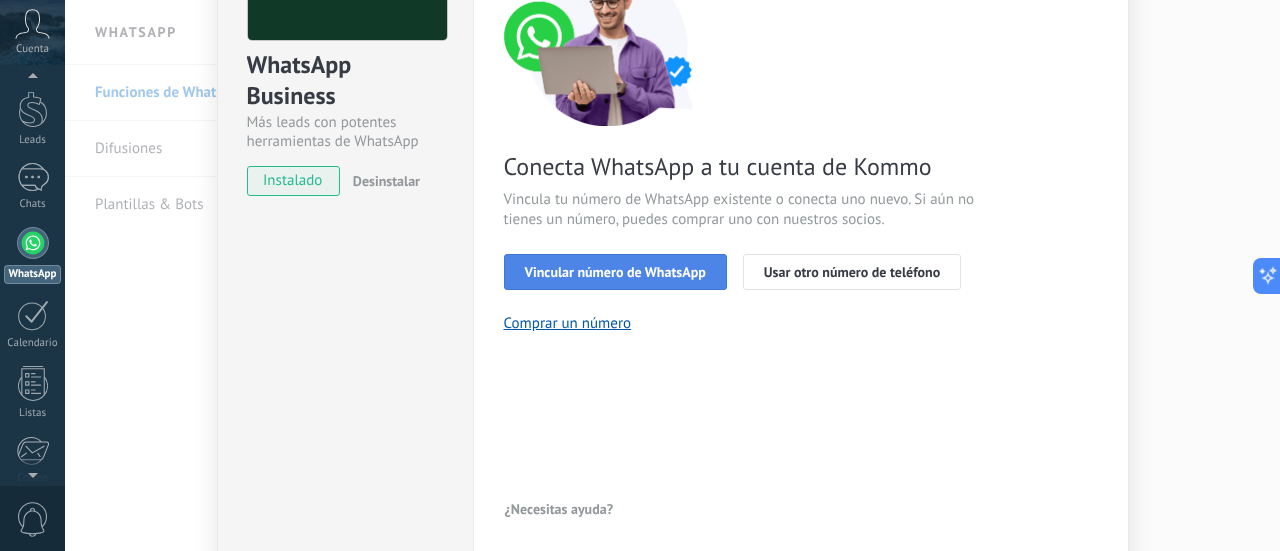 click on "Vincular número de WhatsApp" at bounding box center [615, 272] 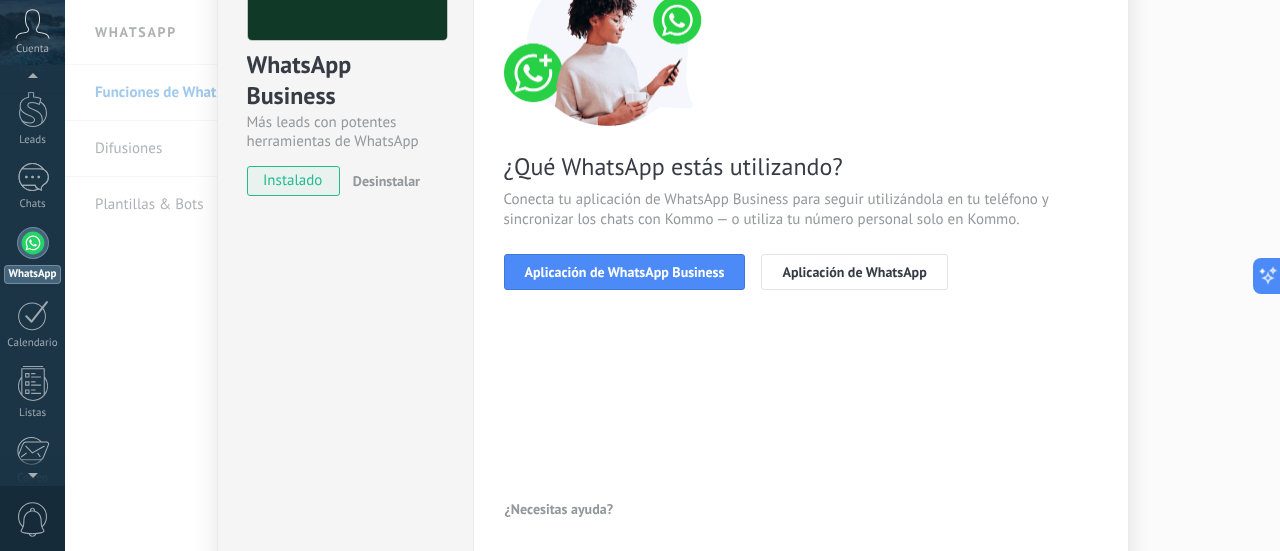 click on "Aplicación de WhatsApp Business" at bounding box center [625, 272] 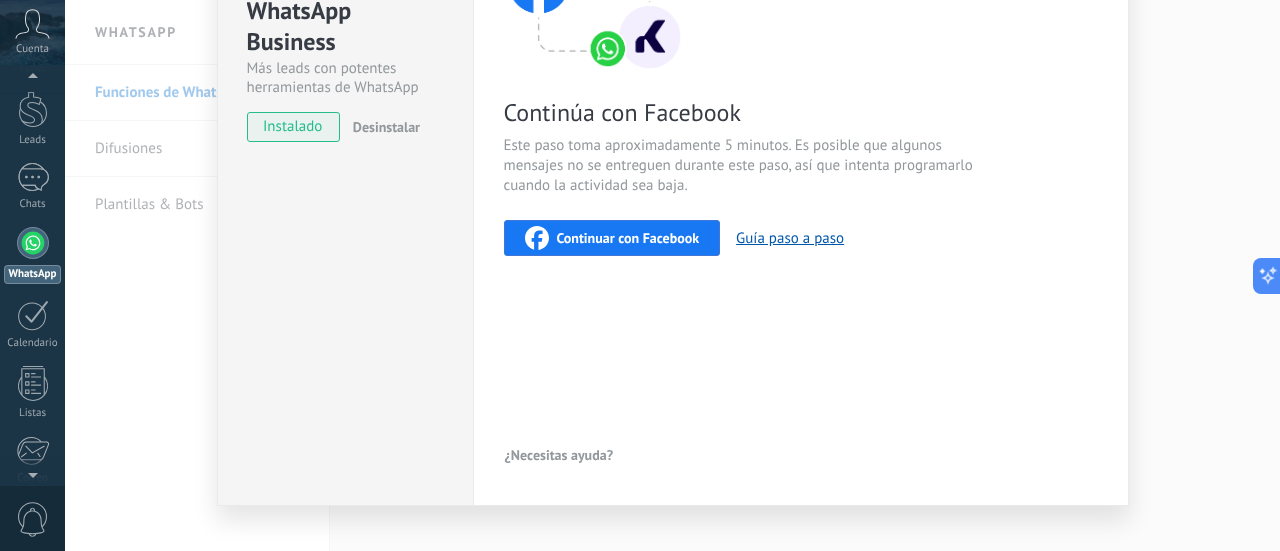 scroll, scrollTop: 278, scrollLeft: 0, axis: vertical 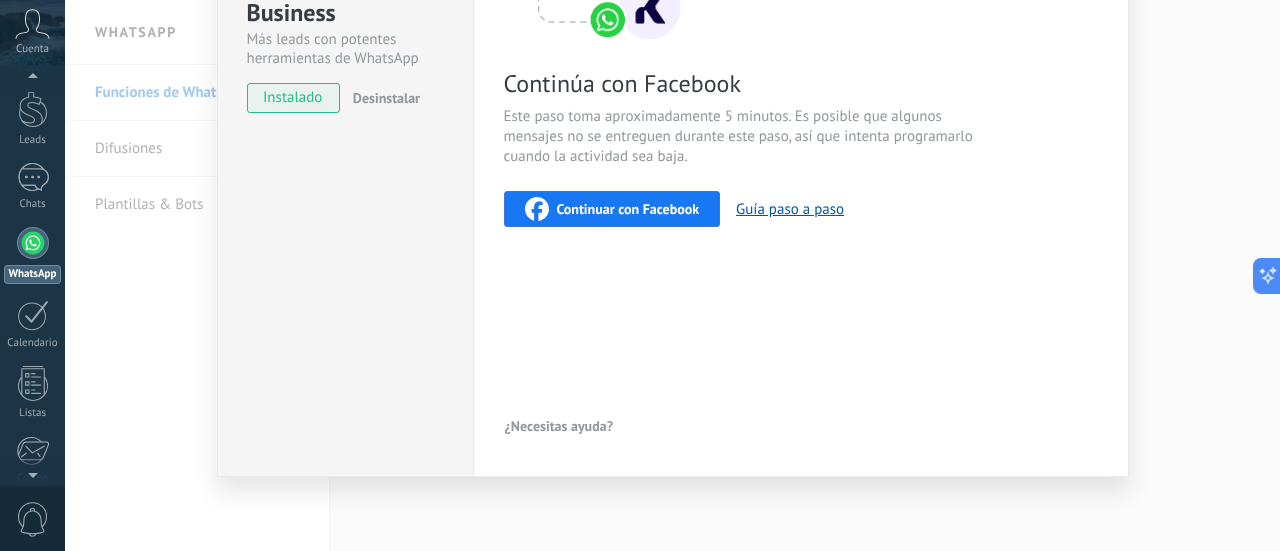 click on "Continuar con Facebook" at bounding box center [612, 209] 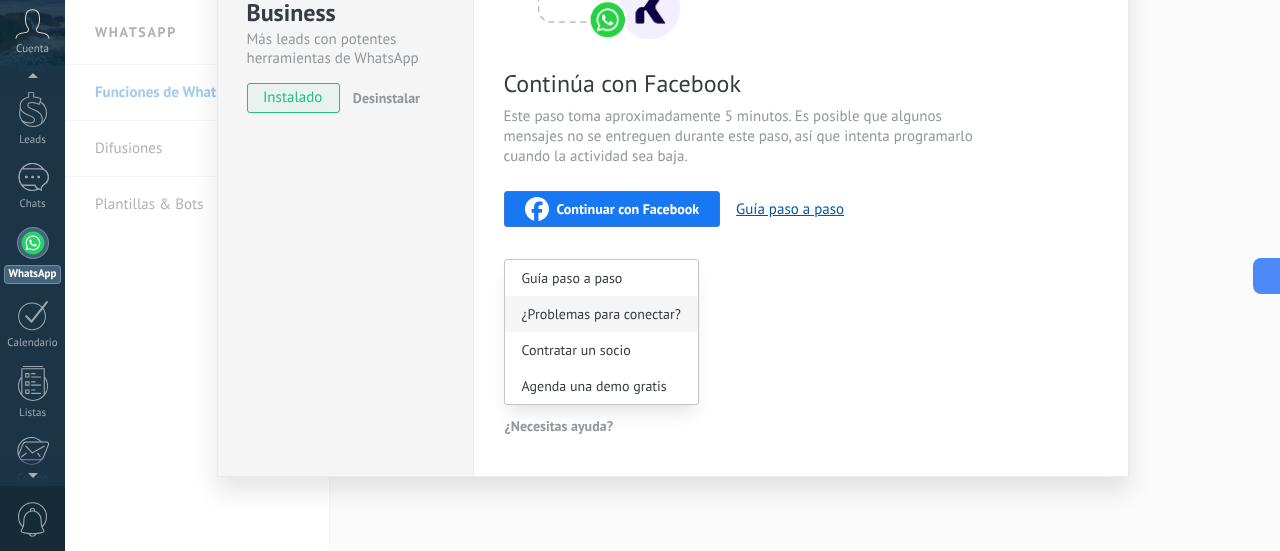 click on "¿Problemas para conectar?" at bounding box center [572, 278] 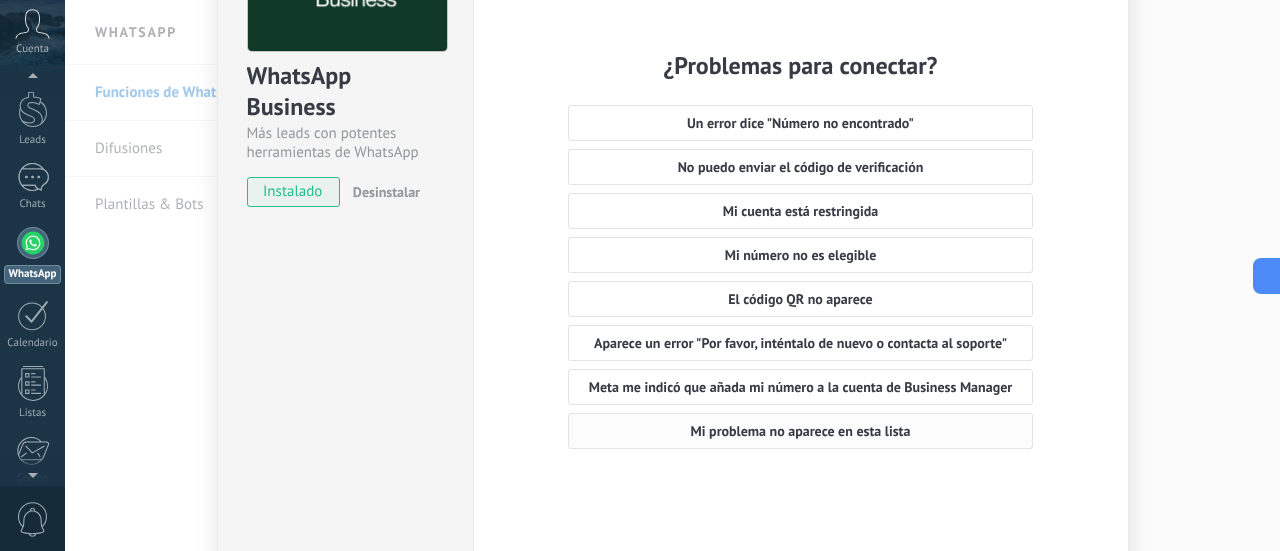 click on "Mi problema no aparece en esta lista" at bounding box center (800, 431) 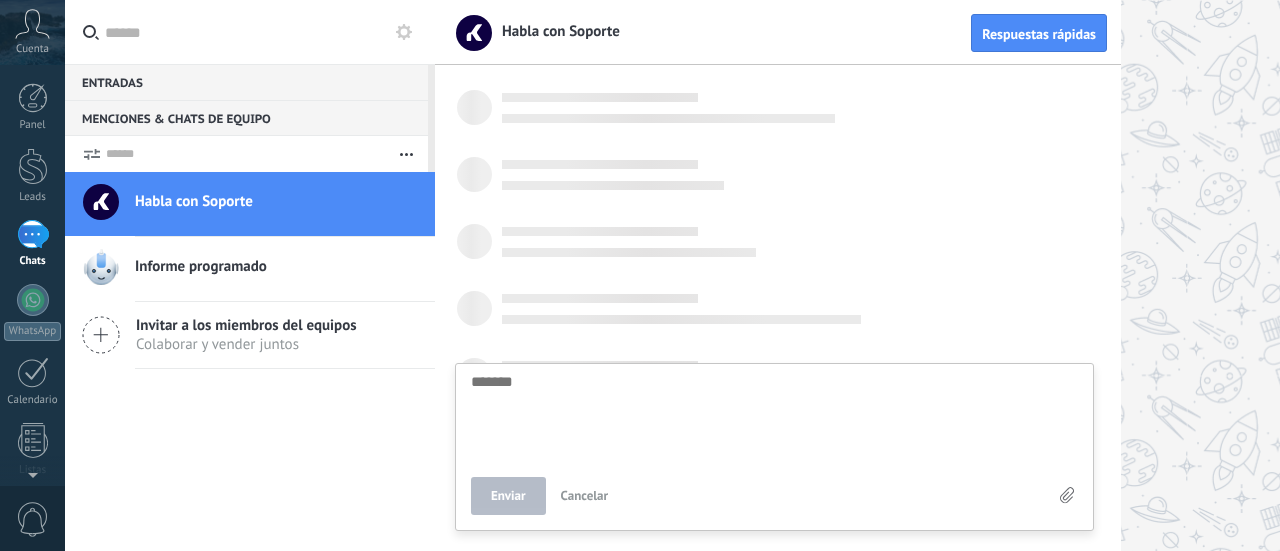 scroll, scrollTop: 0, scrollLeft: 0, axis: both 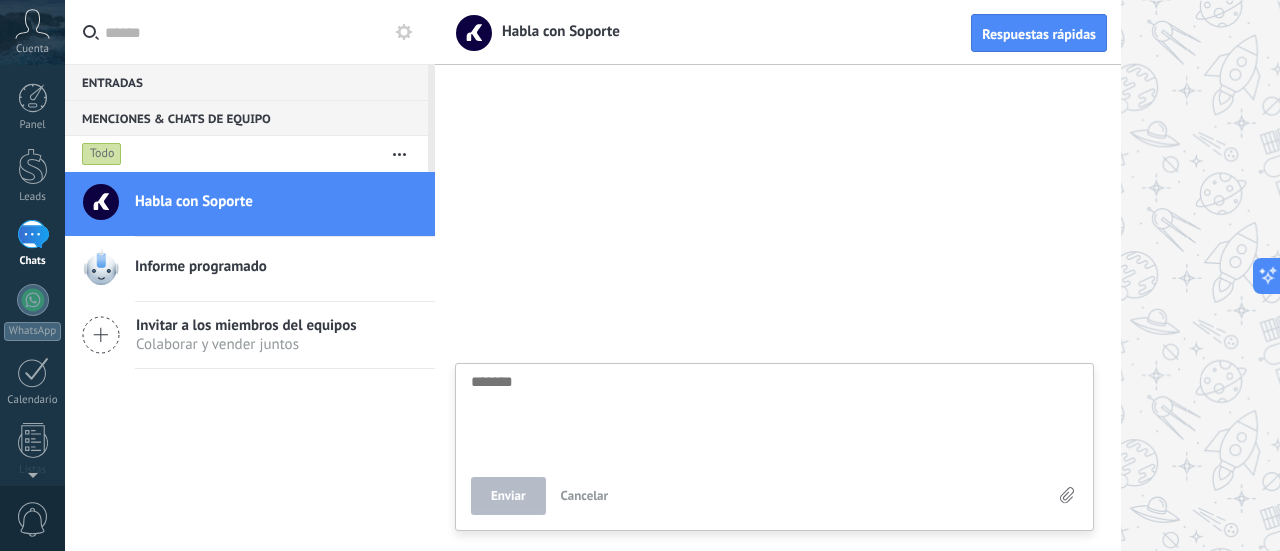 click at bounding box center (33, 234) 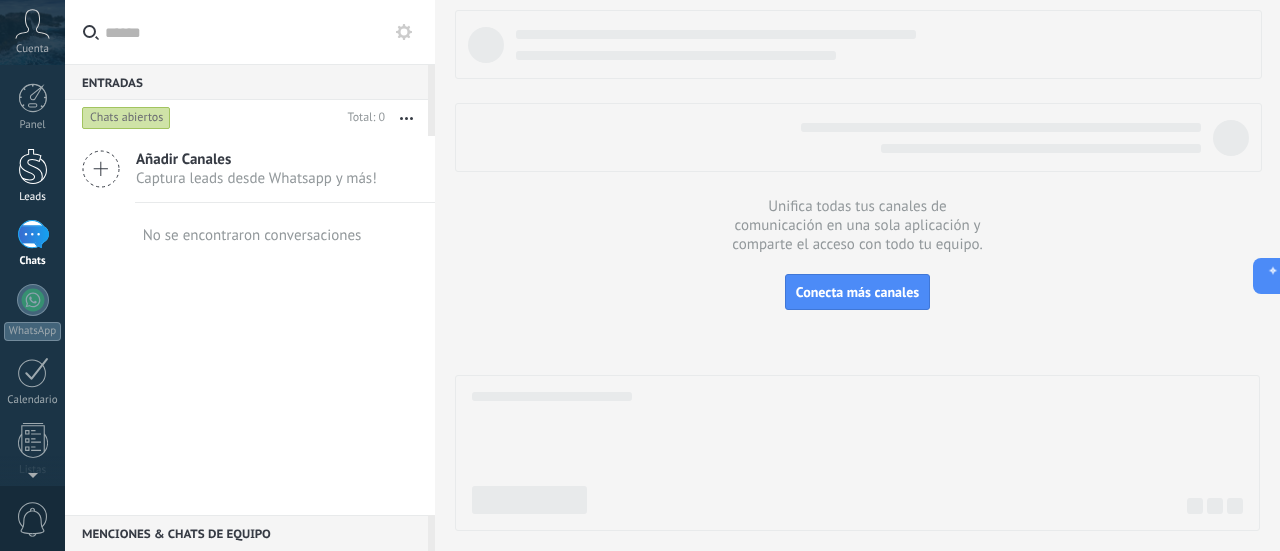 click at bounding box center [33, 166] 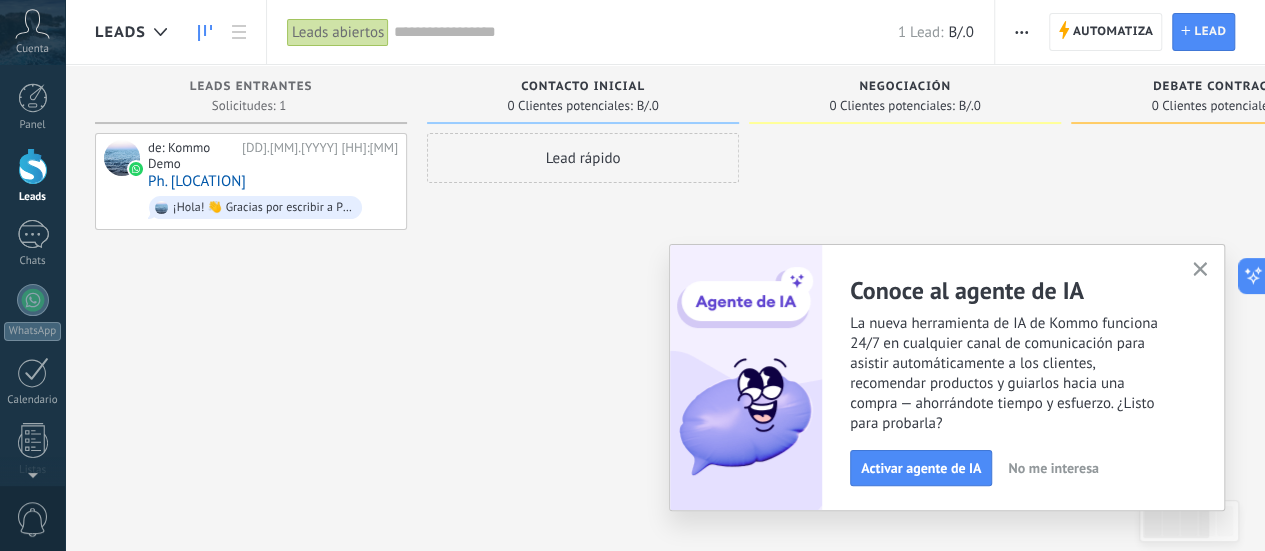 click at bounding box center (1200, 269) 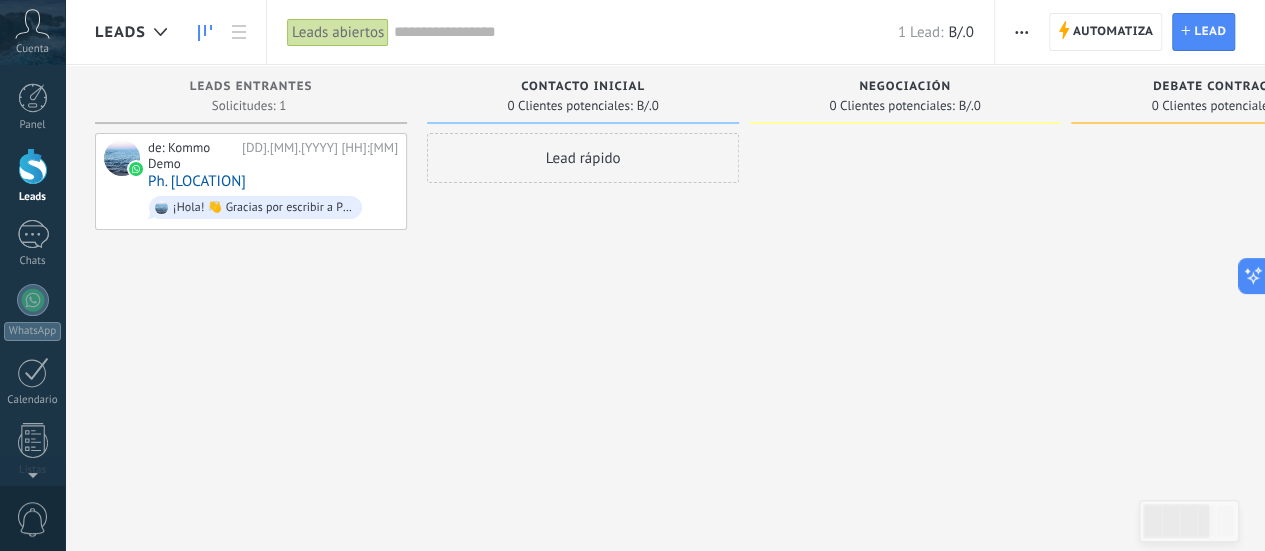 click on "Panel
Leads
Chats
WhatsApp
Clientes" at bounding box center [32, 425] 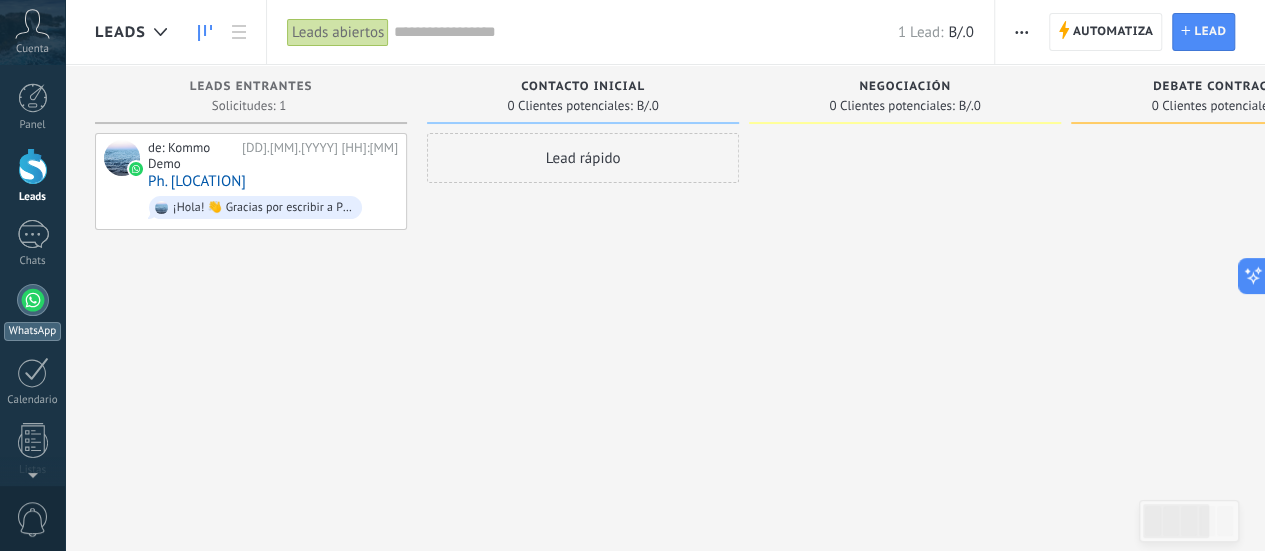 click at bounding box center (33, 300) 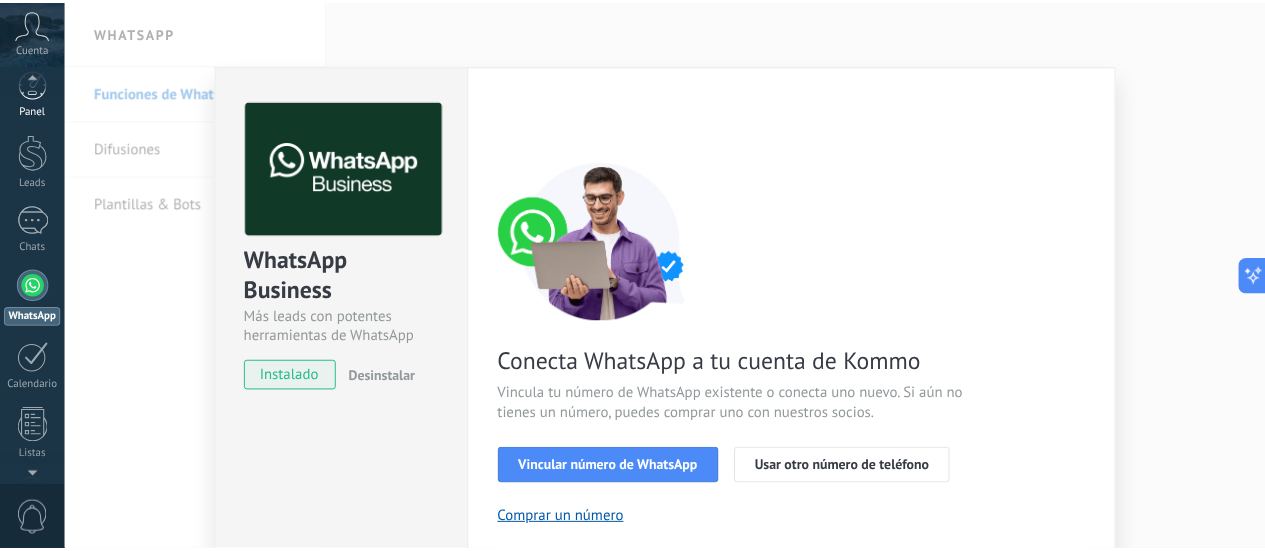 scroll, scrollTop: 12, scrollLeft: 0, axis: vertical 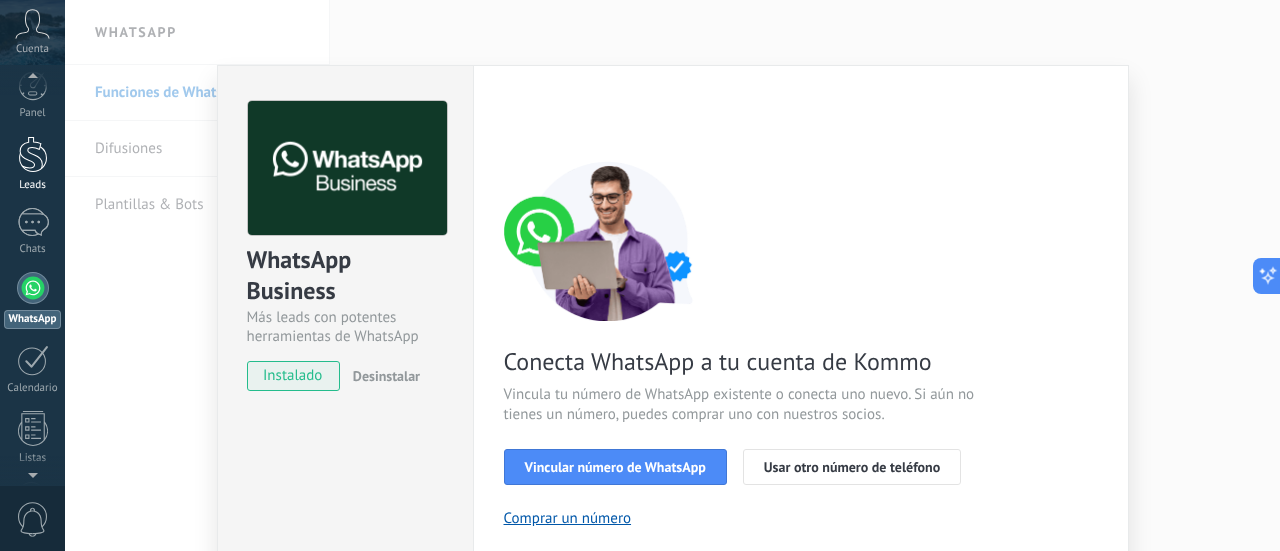 click at bounding box center [33, 154] 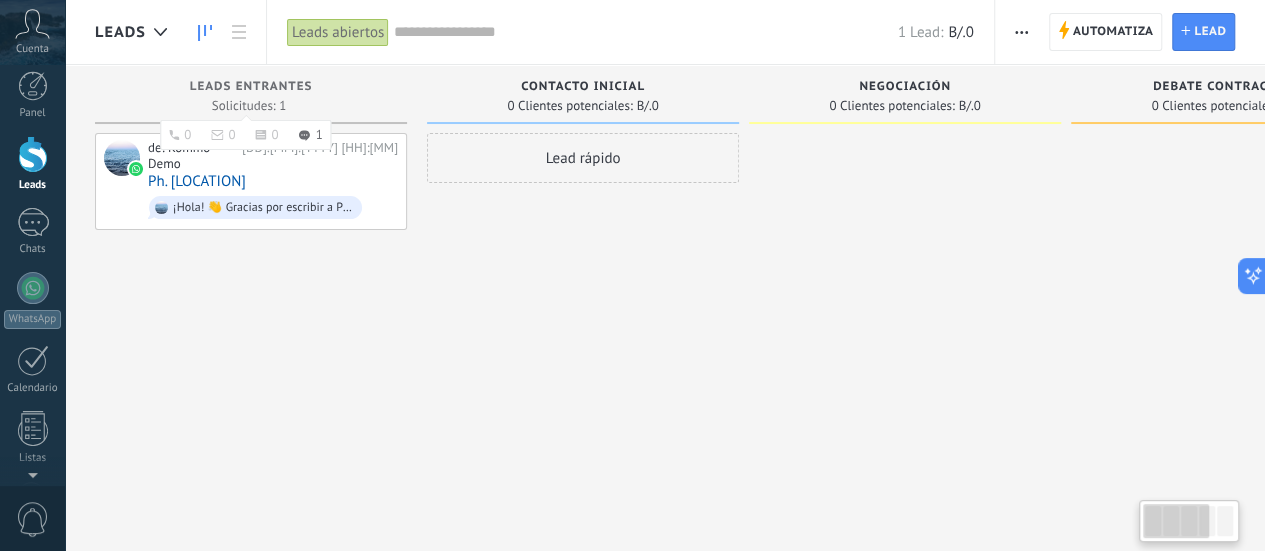 scroll, scrollTop: 0, scrollLeft: 0, axis: both 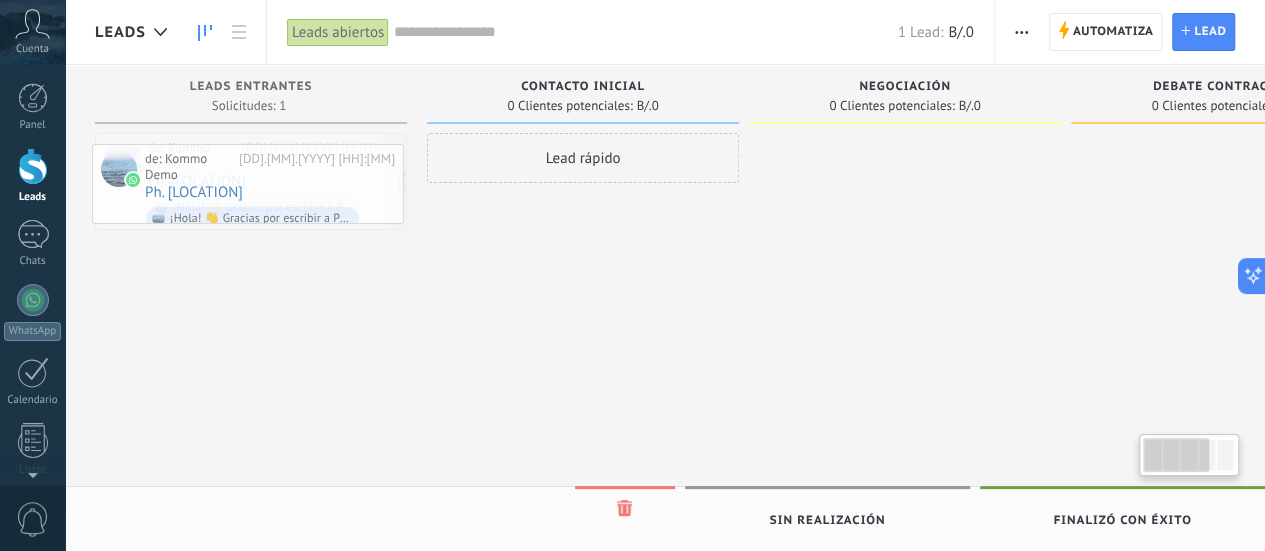 drag, startPoint x: 302, startPoint y: 160, endPoint x: 298, endPoint y: 171, distance: 11.7046995 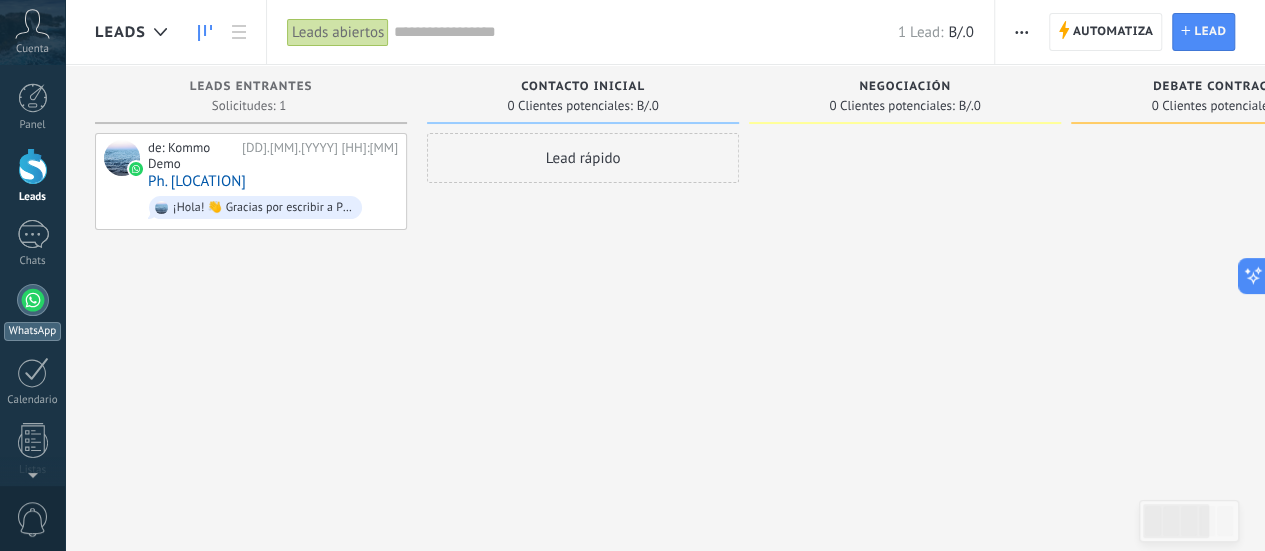 click at bounding box center (33, 300) 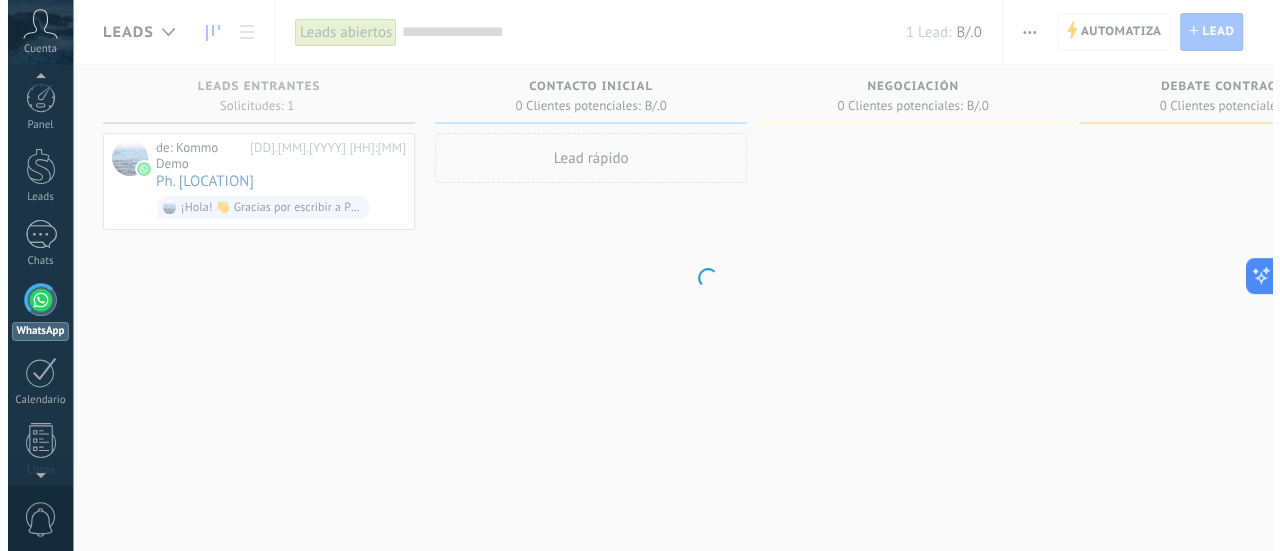 scroll, scrollTop: 57, scrollLeft: 0, axis: vertical 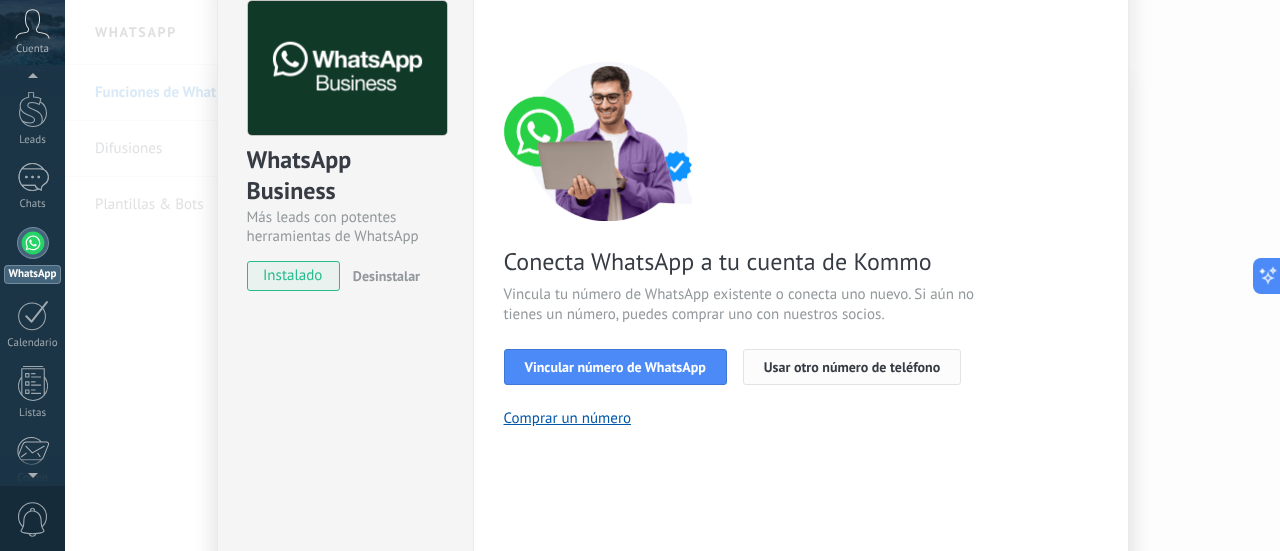 click on "Usar otro número de teléfono" at bounding box center [852, 467] 